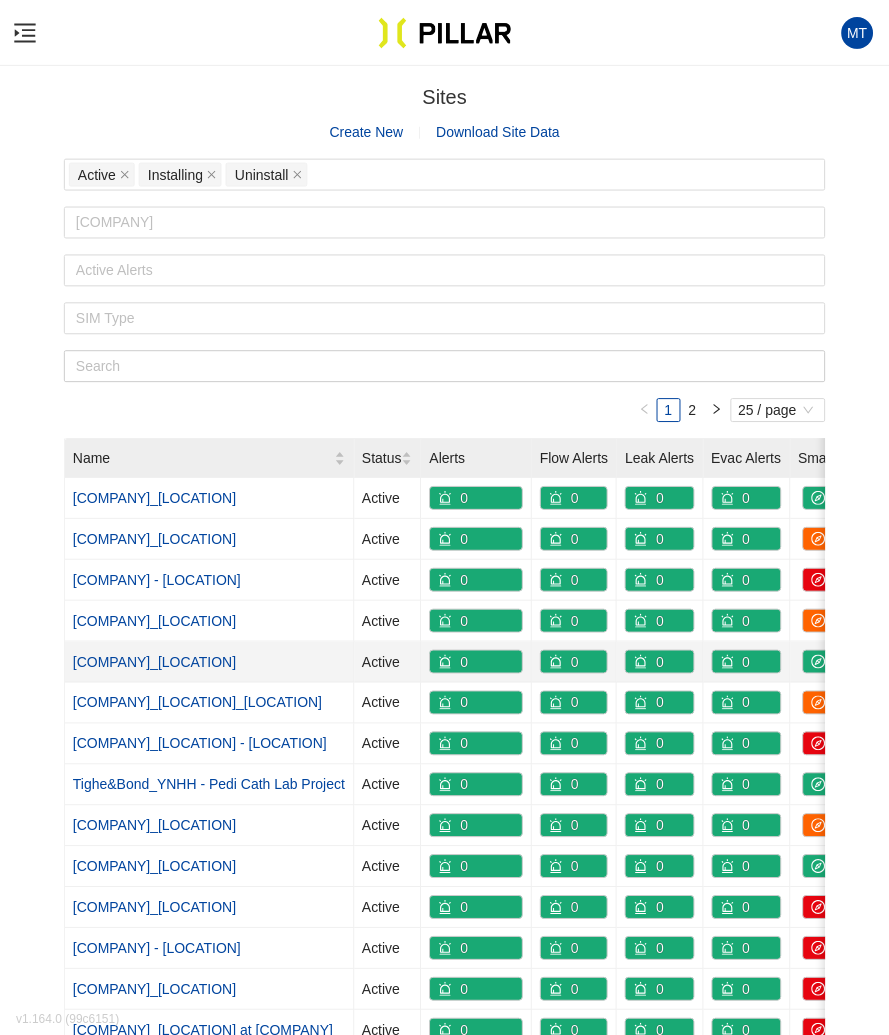 scroll, scrollTop: 0, scrollLeft: 0, axis: both 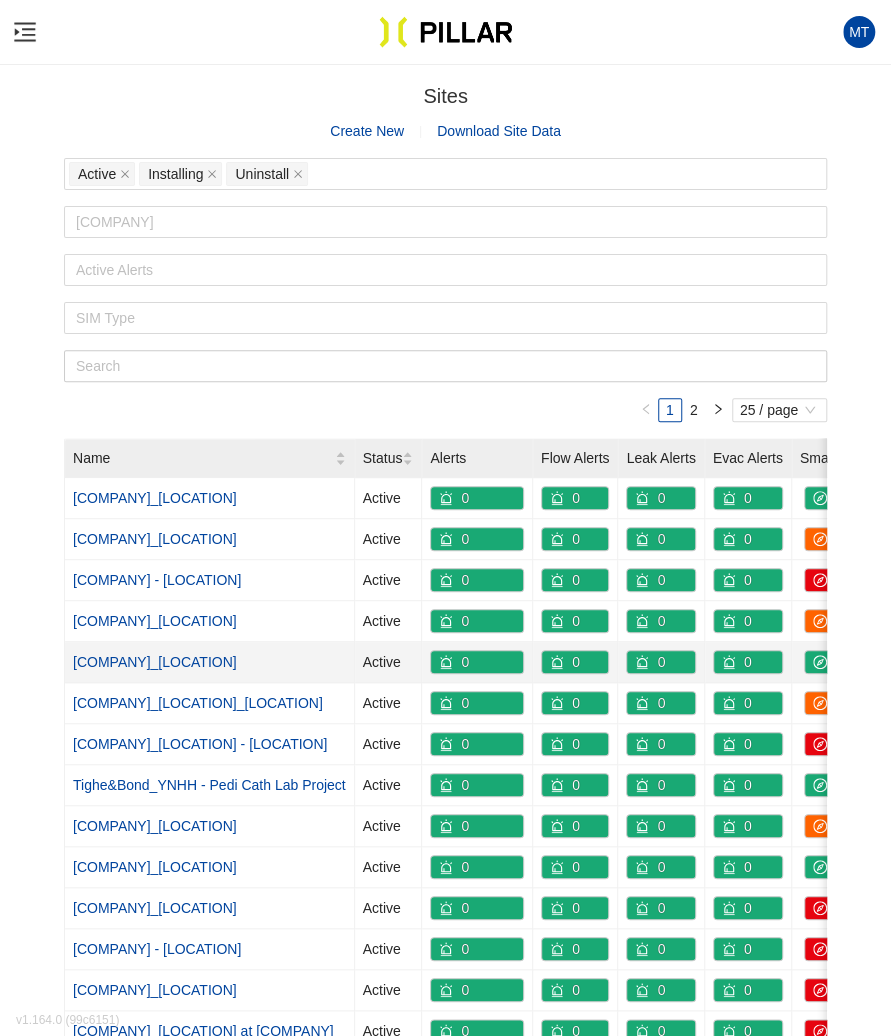 click on "[COMPANY]_[LOCATION]" at bounding box center [155, 662] 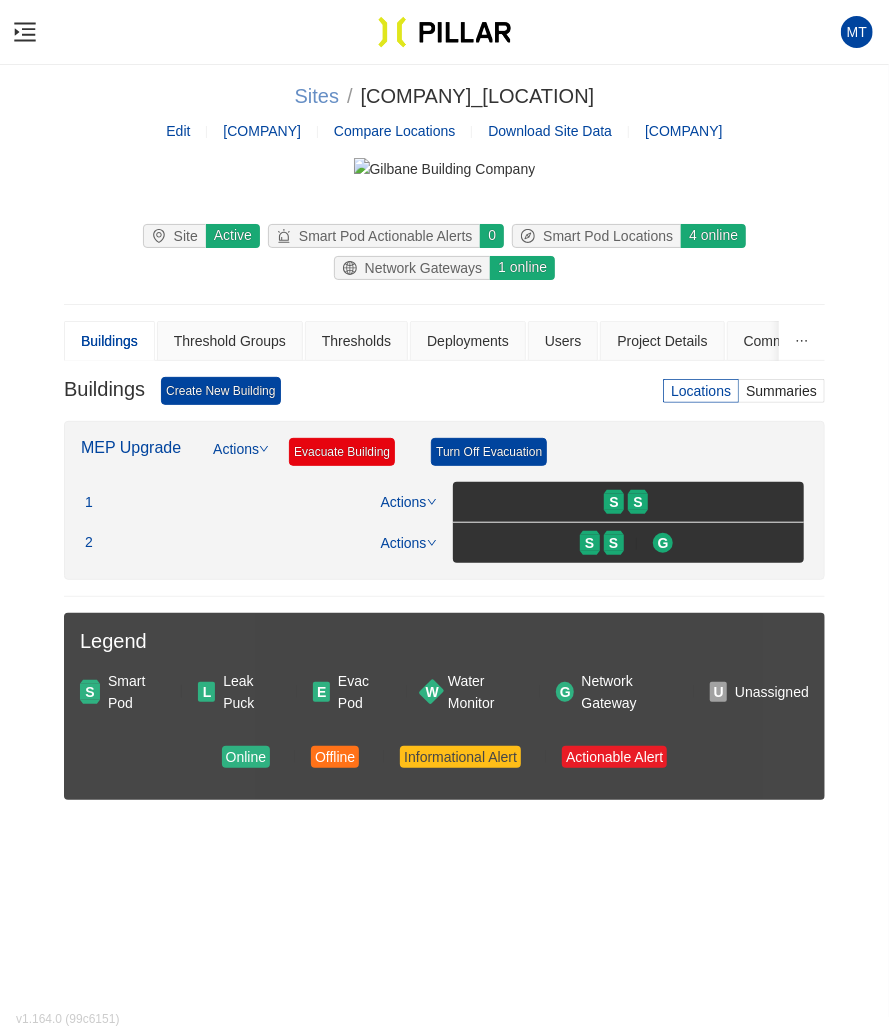 click on "Sites" at bounding box center [317, 96] 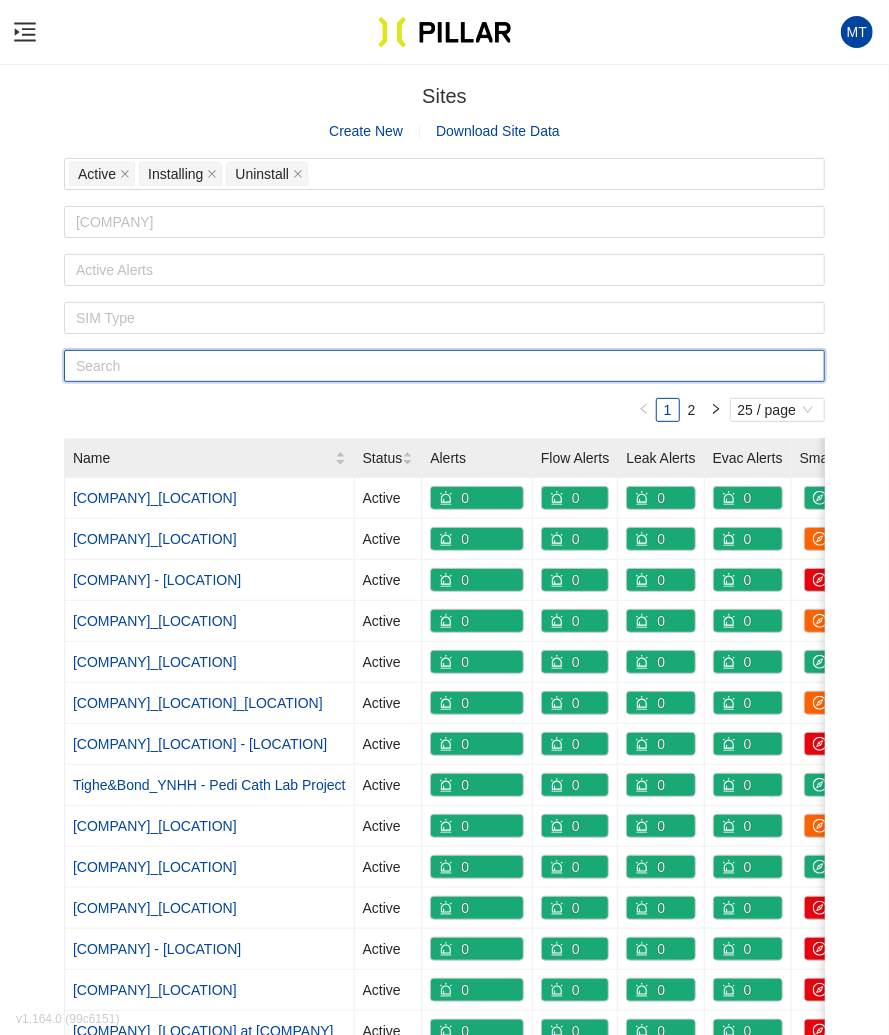 click at bounding box center [444, 366] 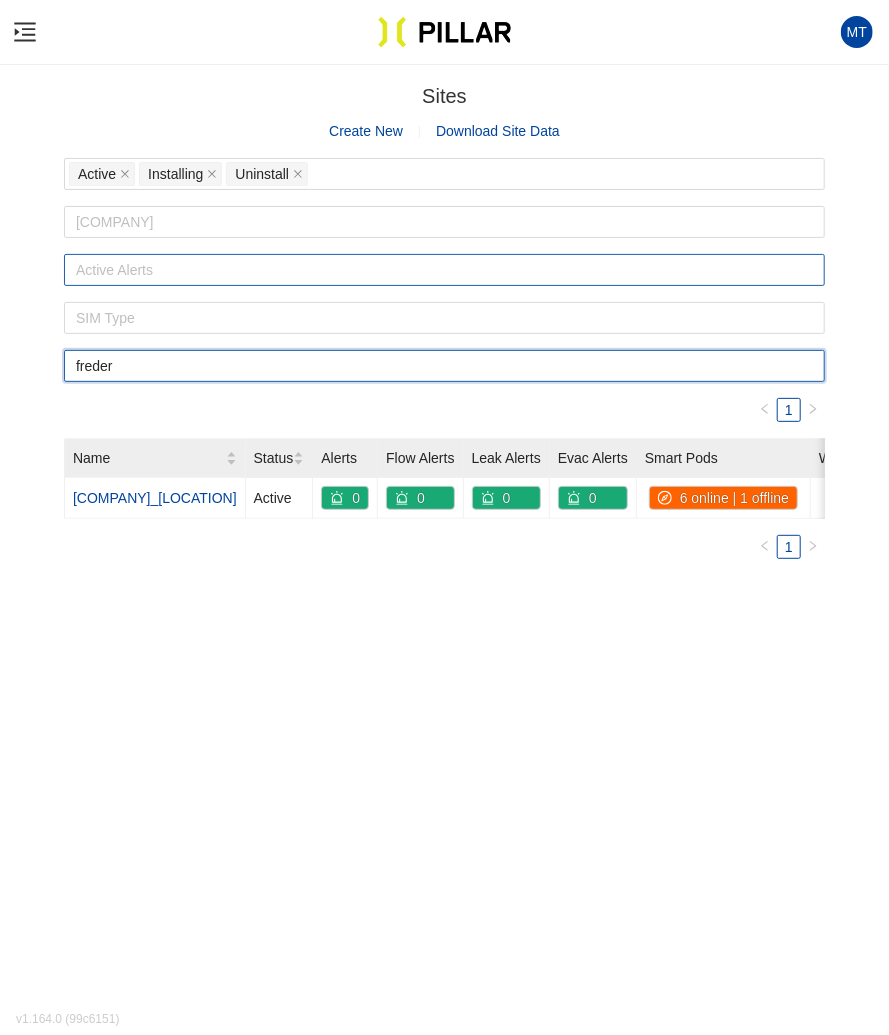 type on "freder" 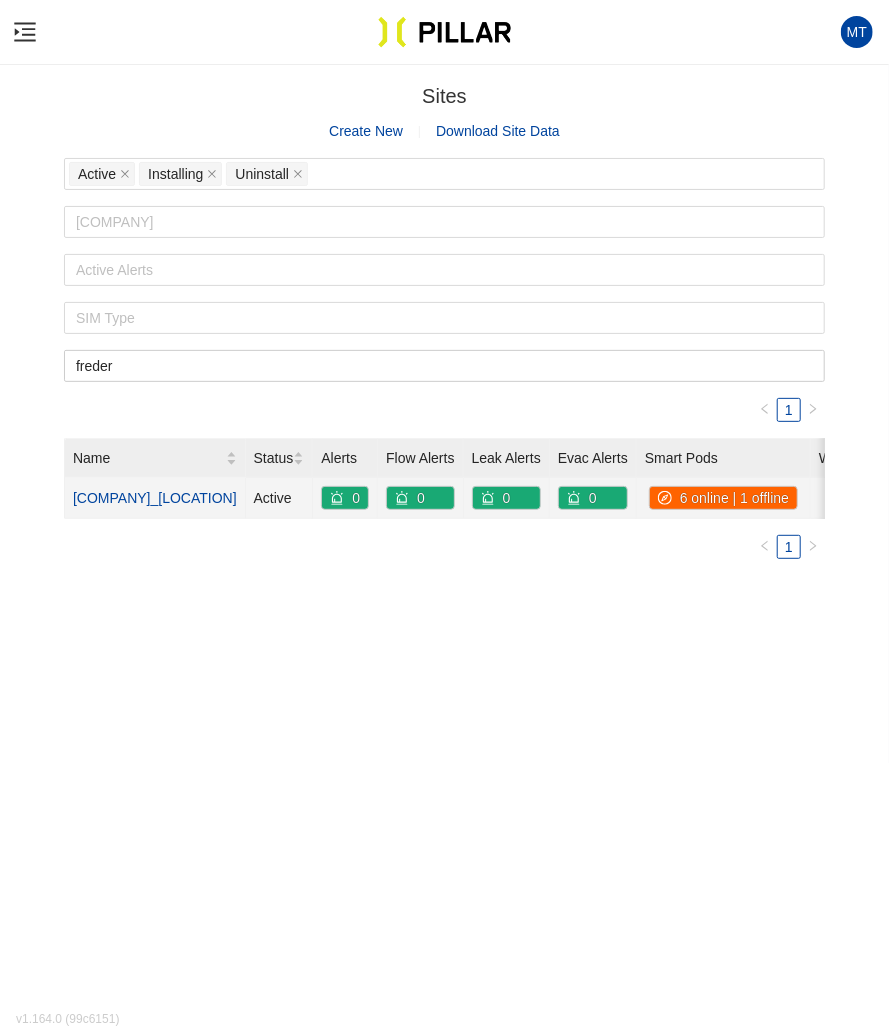 click on "[COMPANY]_[LOCATION]" at bounding box center (155, 498) 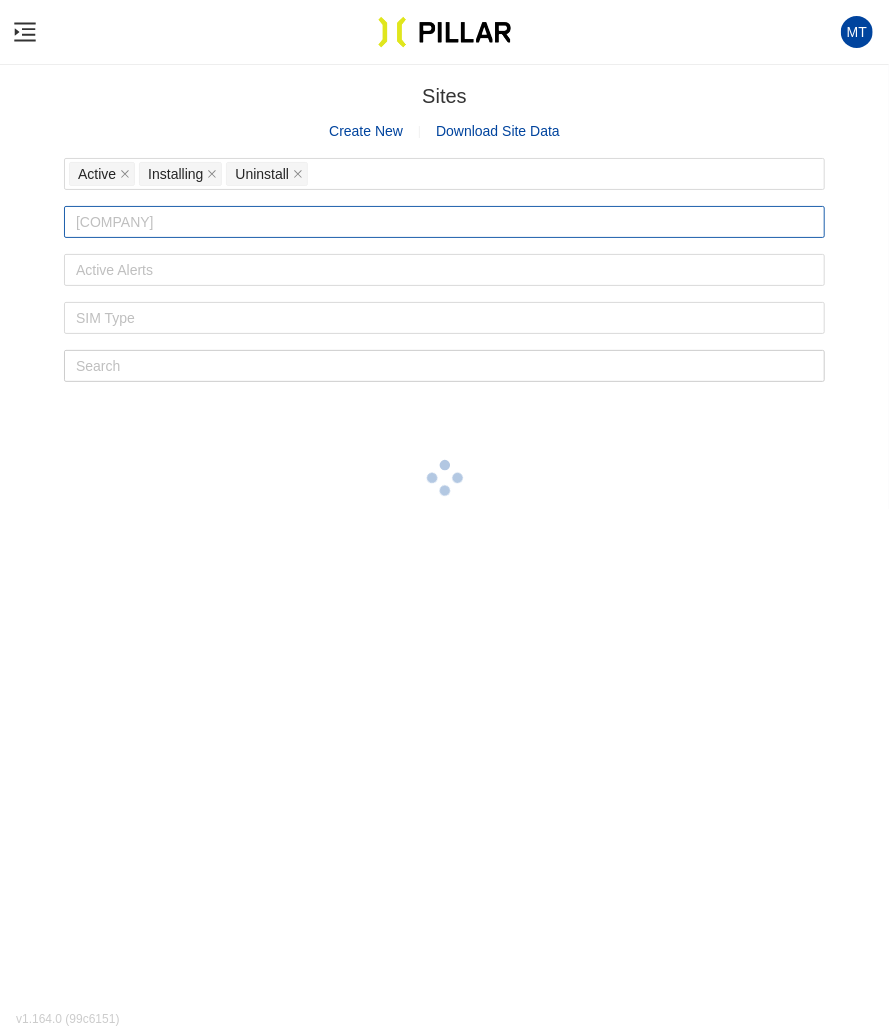 click at bounding box center (444, 174) 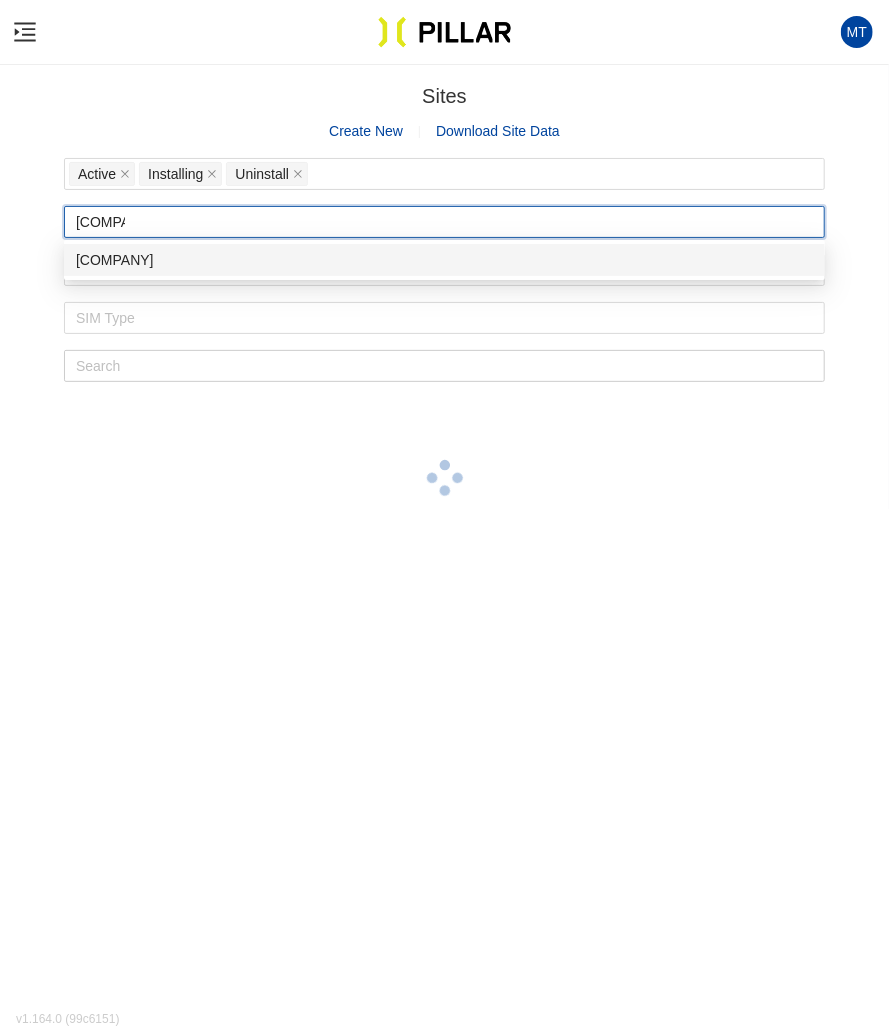 click on "[COMPANY]" at bounding box center (444, 260) 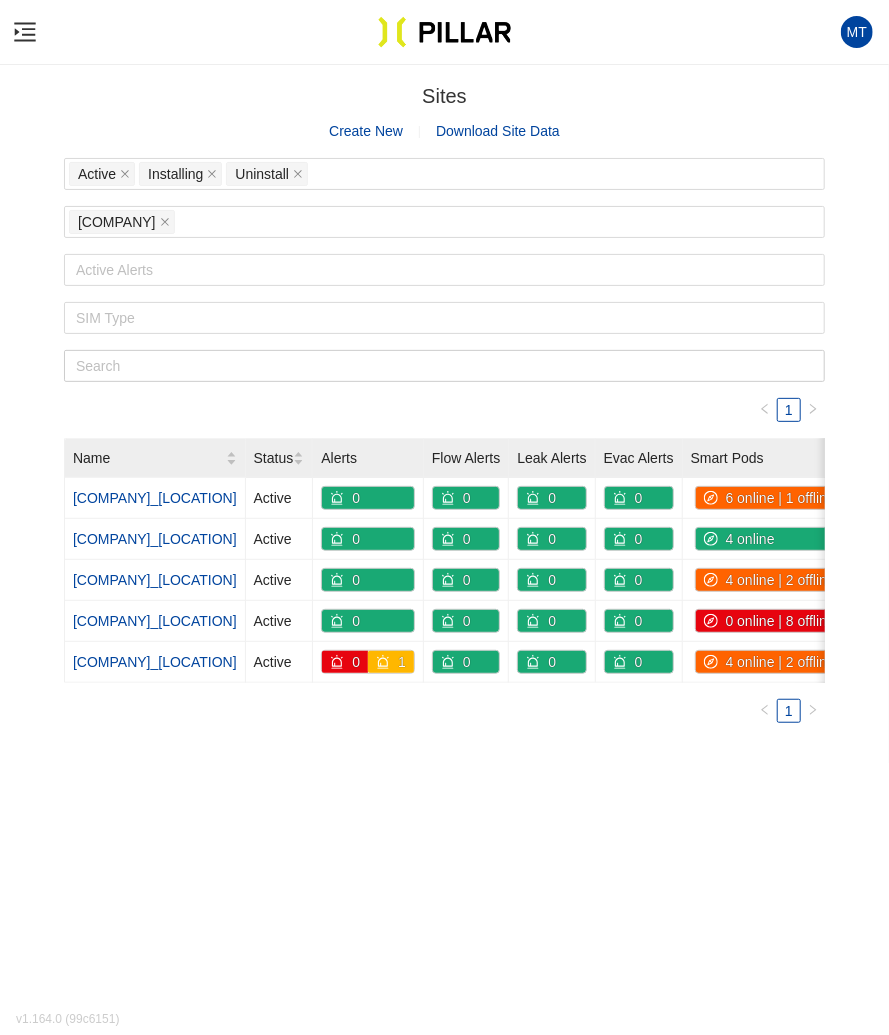 click on "Sites / Create New Download Site Data Active Installing Uninstall   [COMPANY]     Active Alerts   SIM Type 1 Name Status Alerts Flow Alerts Leak Alerts Evac Alerts Smart Pods Water Monitors Leak Pucks Evac Pods Network Gateways Offline SIM Type Floors [COMPANY]                               [COMPANY]_[LOCATION] Active 0 0 0 0 6 online | 1 offline -- -- -- 1 online – – 1 [COMPANY] Actions  [COMPANY]_[LOCATION] Active 0 0 0 0 4 online -- -- -- 1 online – – 2 [COMPANY] Actions  [COMPANY]_[LOCATION] Active 0 0 0 0 4 online | 2 offline -- -- -- 1 online – – 2 [COMPANY] Actions  [COMPANY]_[LOCATION] Active 0 0 0 0 0 online | 8 offline -- -- -- 0 online | 2 offline (2/2) 2 [COMPANY] Actions  [COMPANY]_[LOCATION] Active 0 1 0 0 0 4 online | 2 offline -- -- -- 2 online – – 6 [COMPANY] Actions  1" at bounding box center (444, 582) 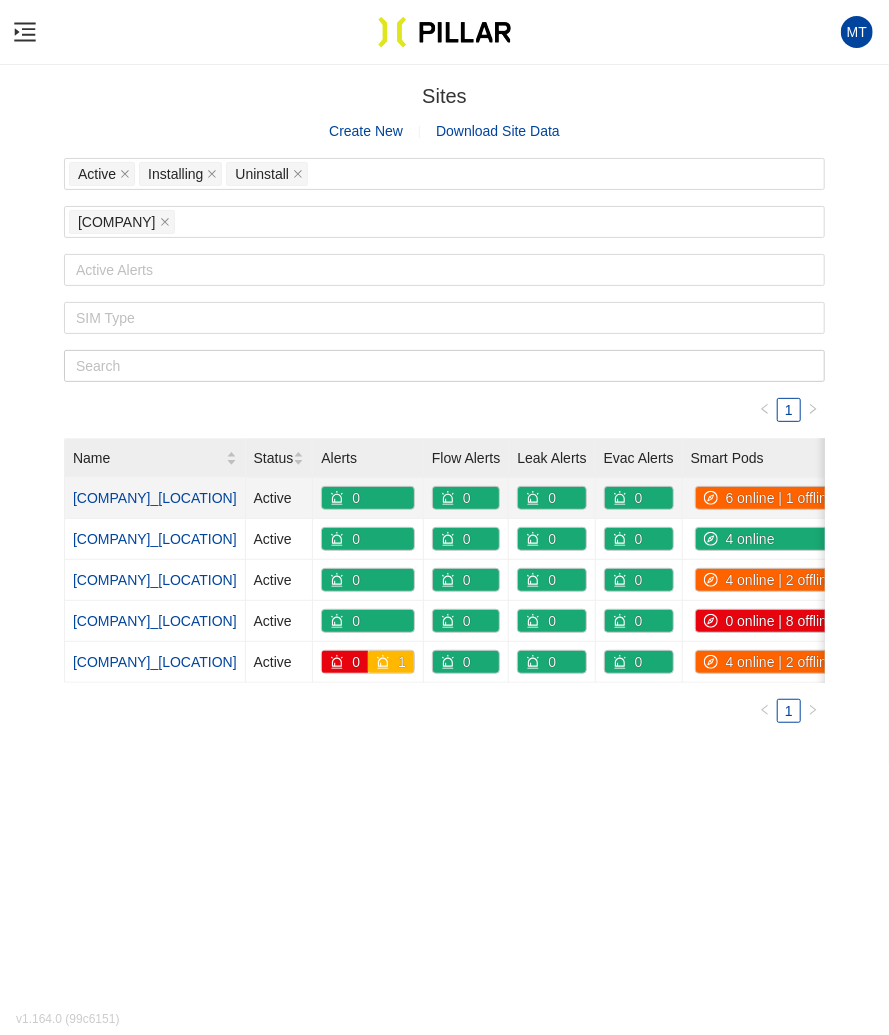 click on "[COMPANY]_[LOCATION]" at bounding box center (155, 498) 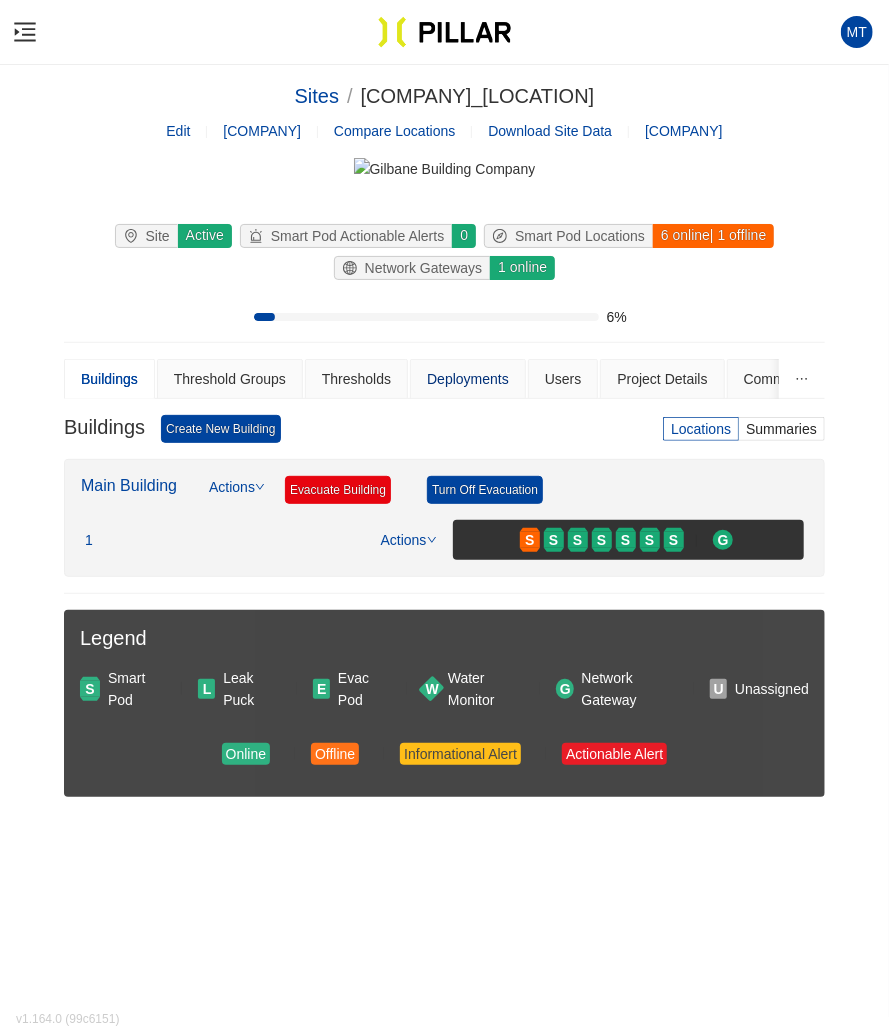 click on "Deployments" at bounding box center [468, 379] 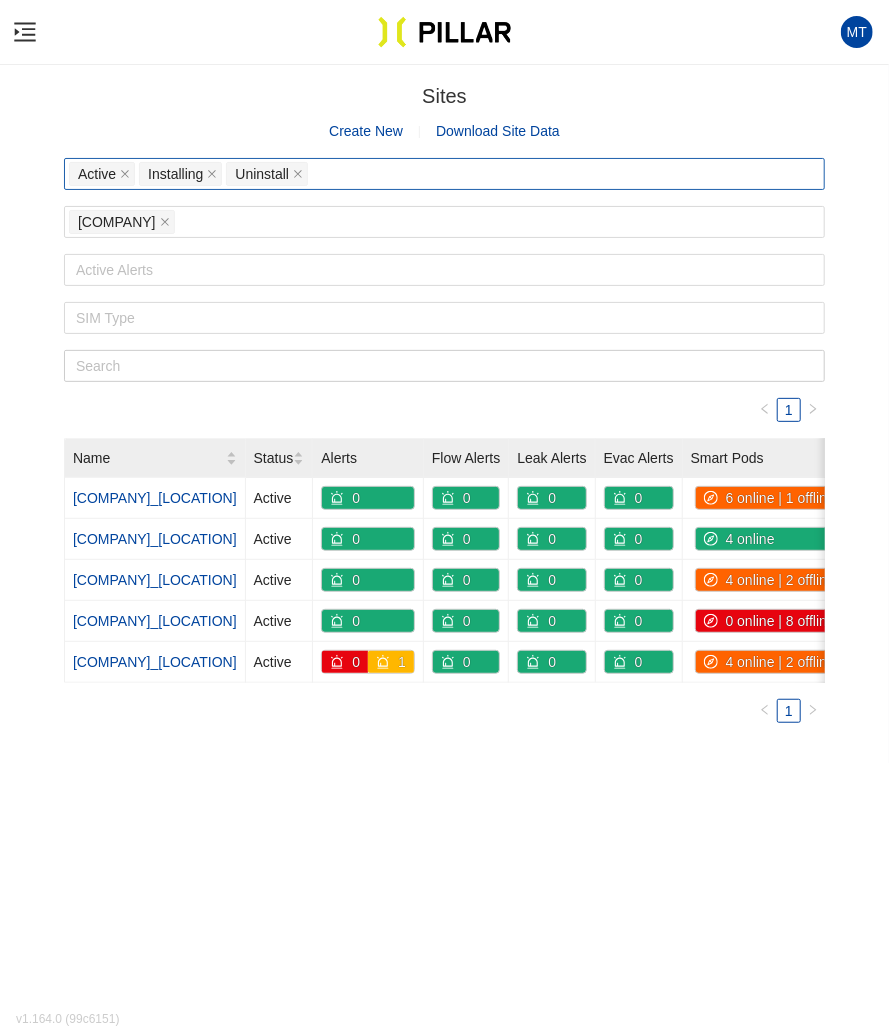 click on "Active Installing Uninstall" at bounding box center (444, 174) 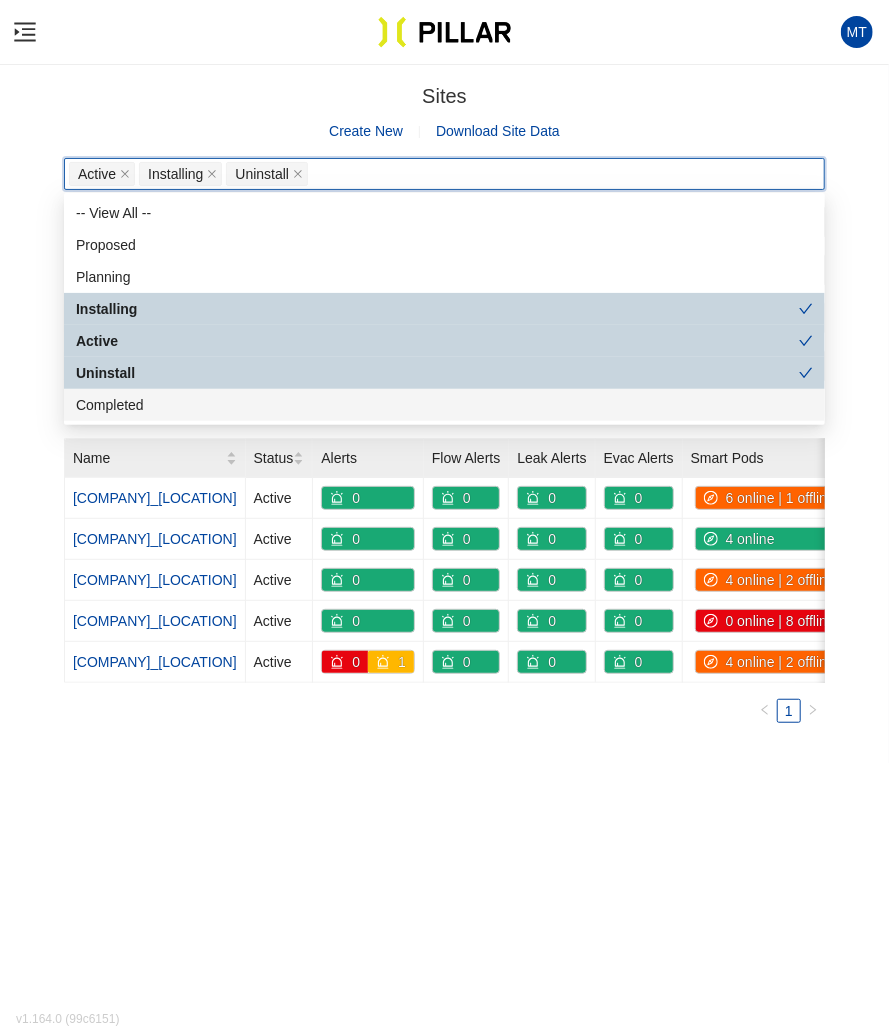 click on "Completed" at bounding box center (444, 405) 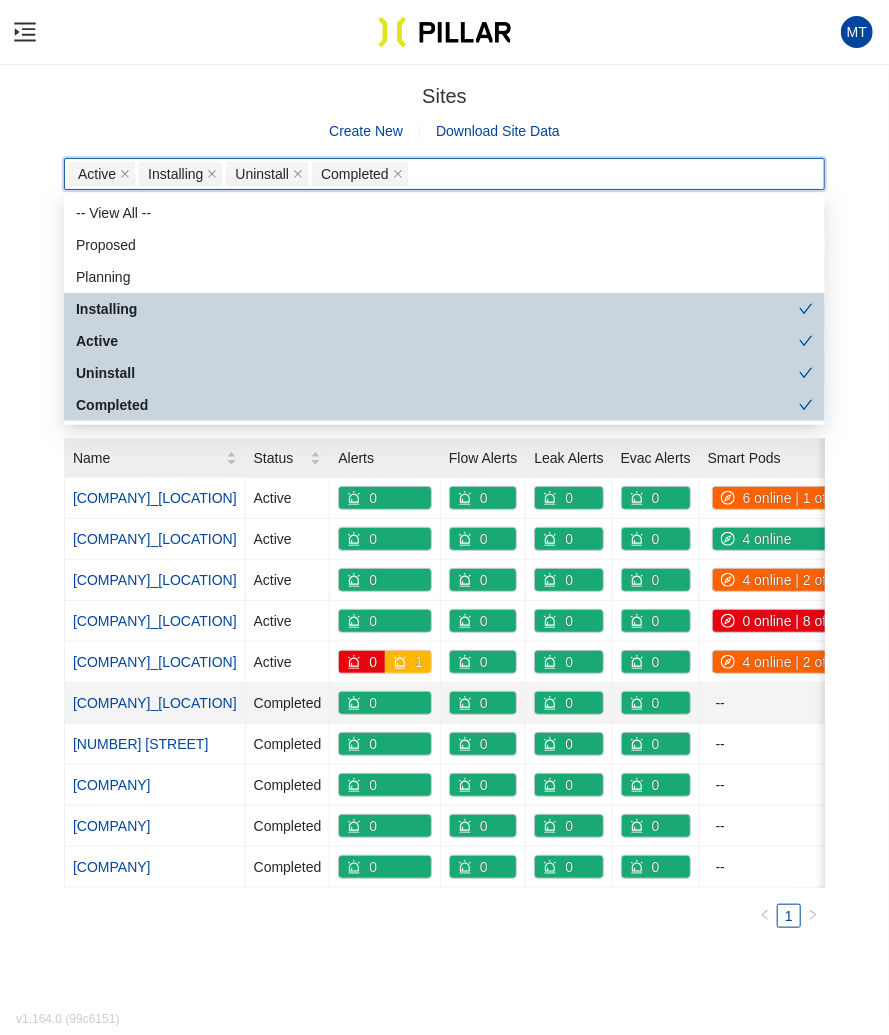 click on "[COMPANY]_[LOCATION]" at bounding box center (155, 703) 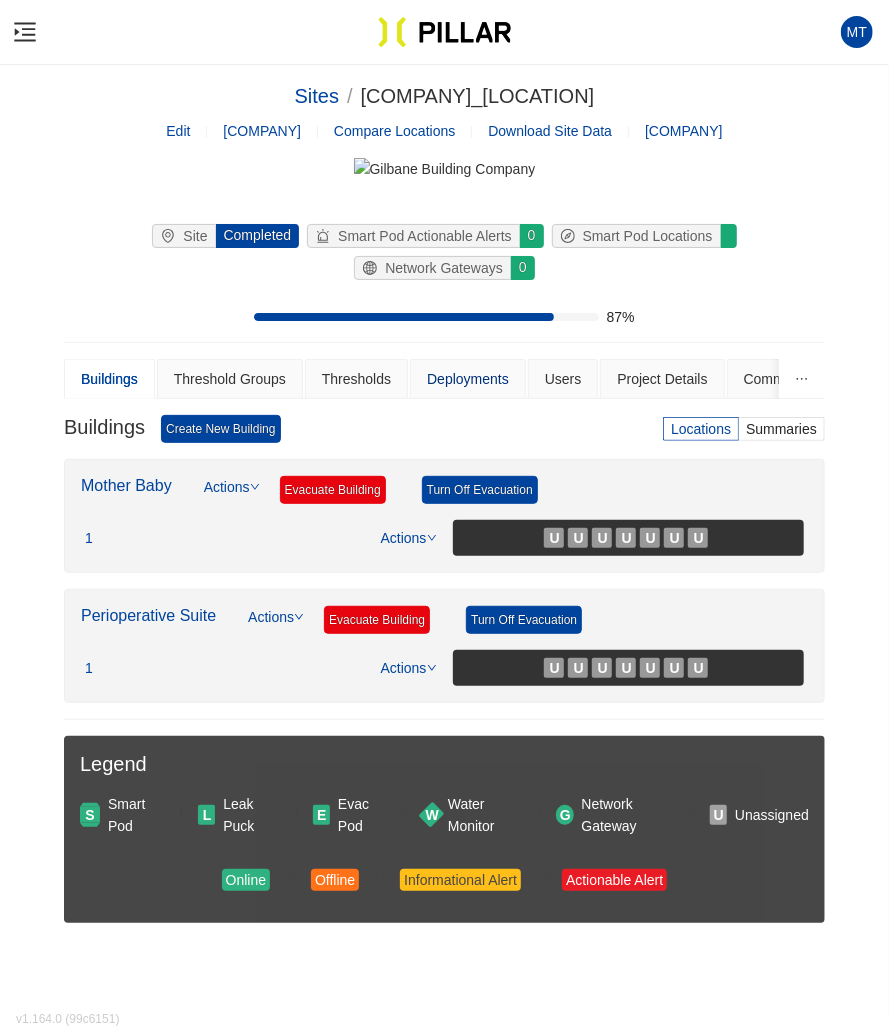 click on "Deployments" at bounding box center (468, 379) 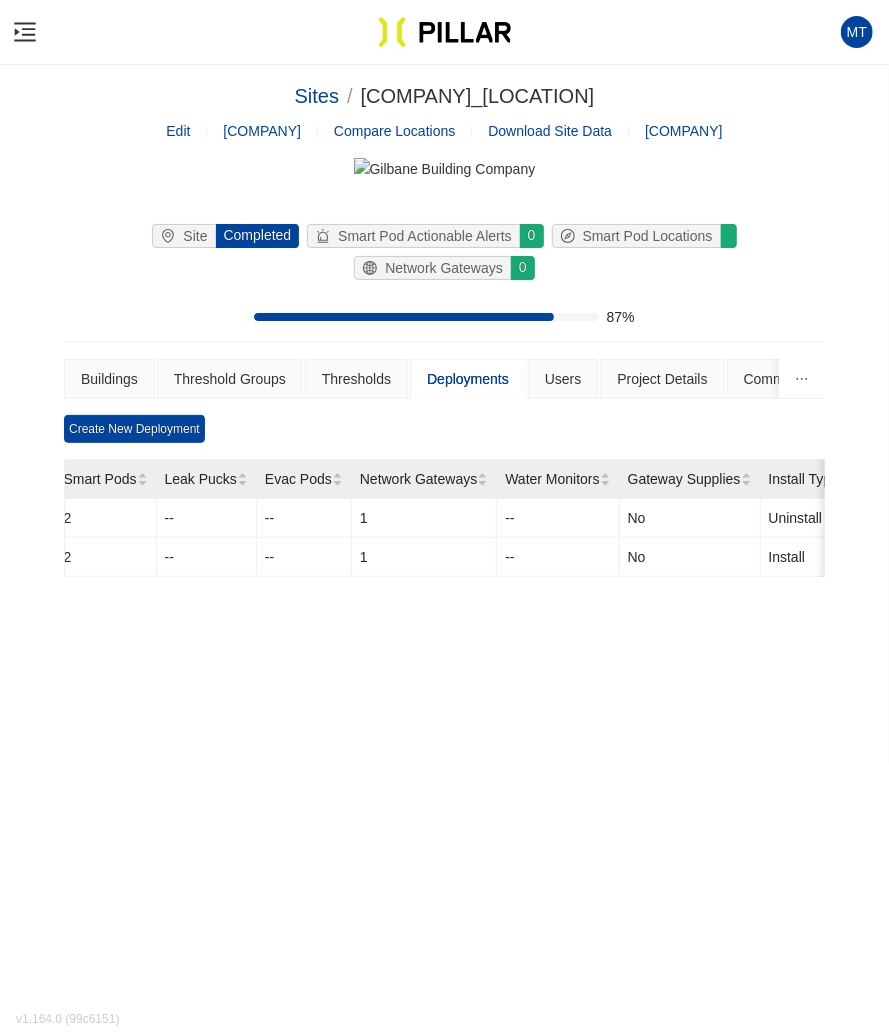 scroll, scrollTop: 0, scrollLeft: 0, axis: both 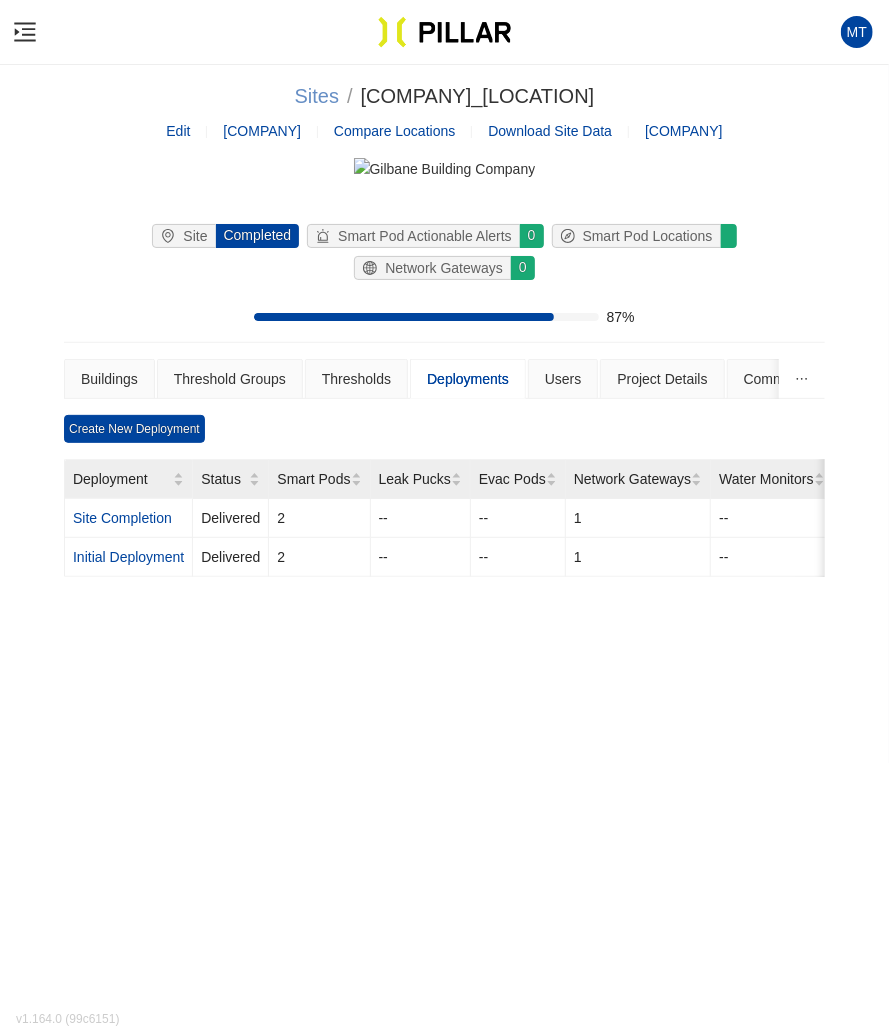 click on "Sites" at bounding box center (317, 96) 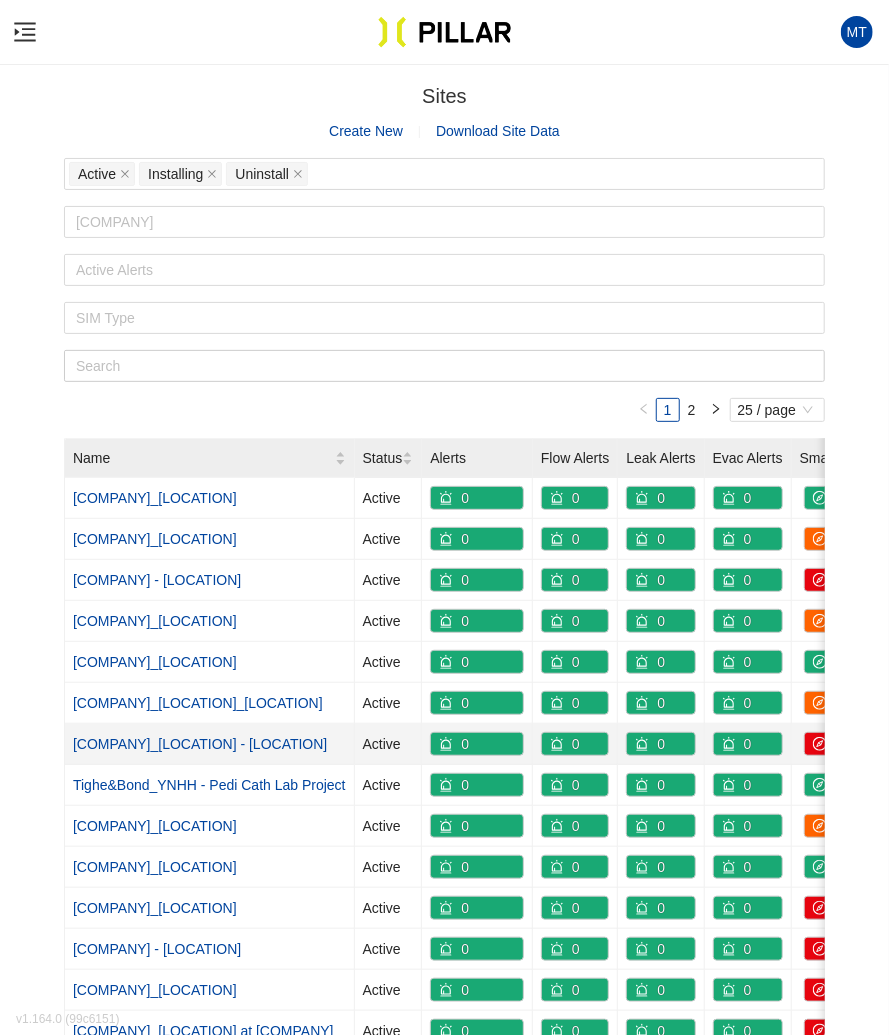 click on "[COMPANY]_[LOCATION] - [LOCATION]" at bounding box center (200, 744) 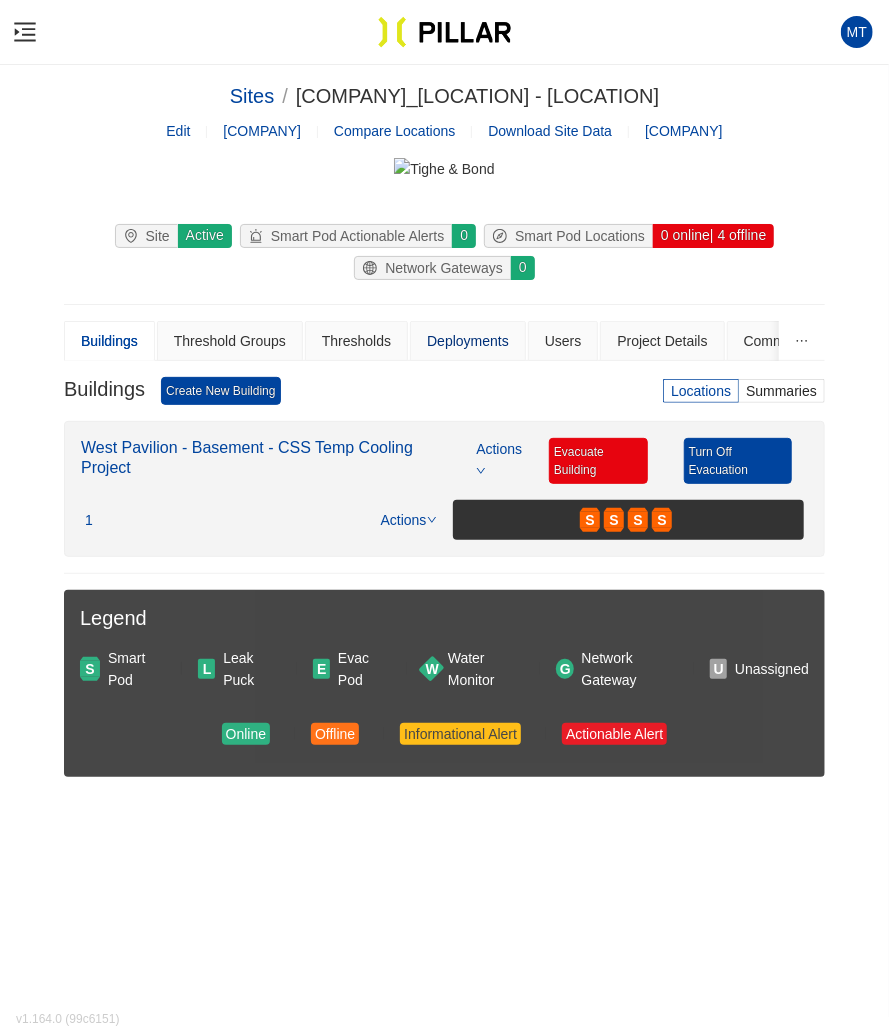 click on "Deployments" at bounding box center (468, 341) 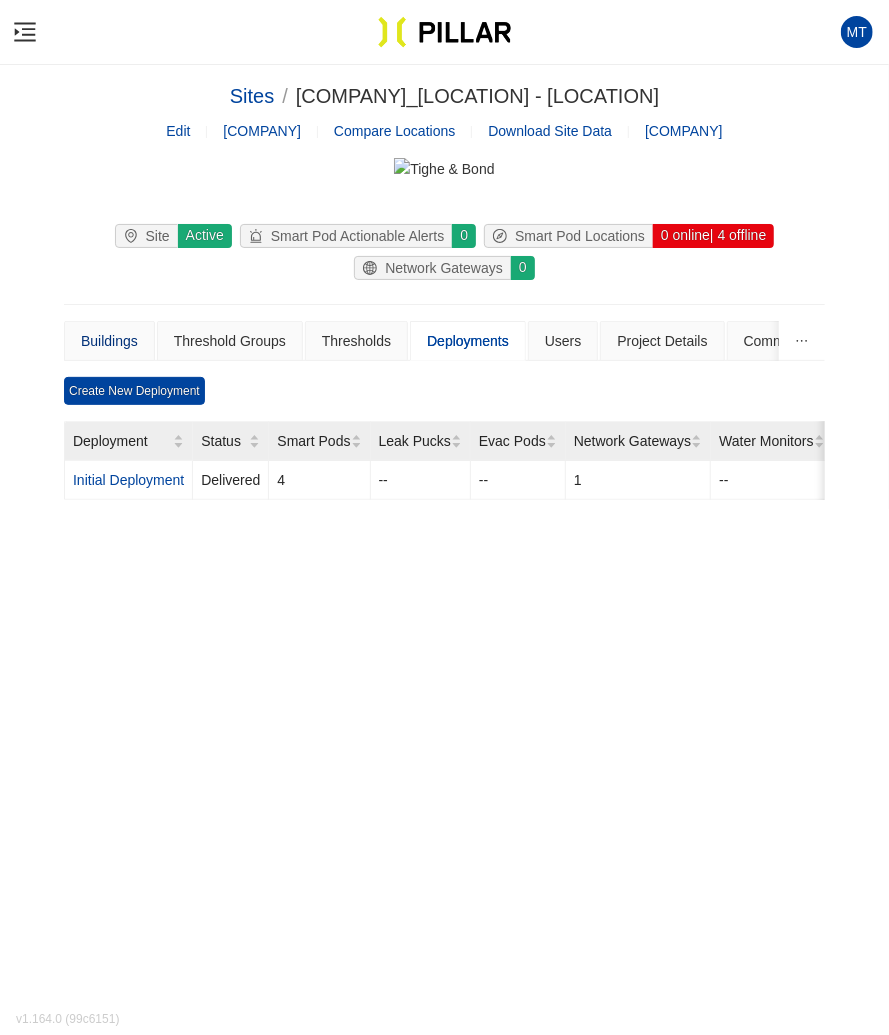 click on "Buildings" at bounding box center [109, 341] 